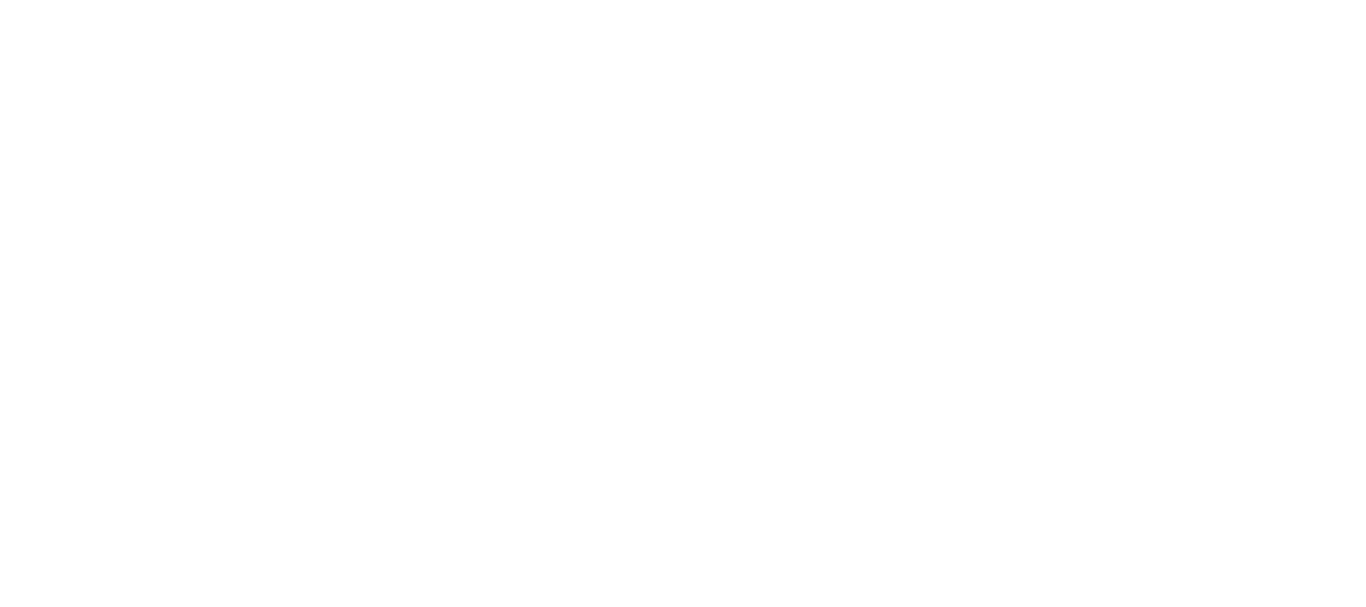 scroll, scrollTop: 0, scrollLeft: 0, axis: both 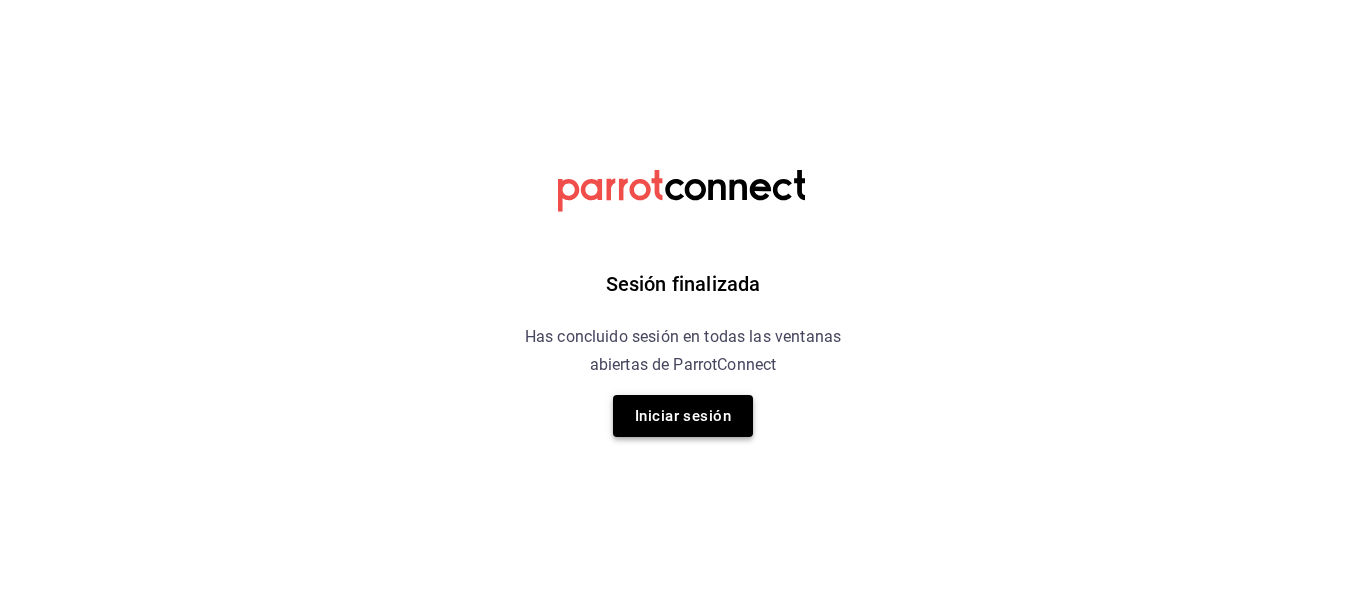 click on "Iniciar sesión" at bounding box center (683, 416) 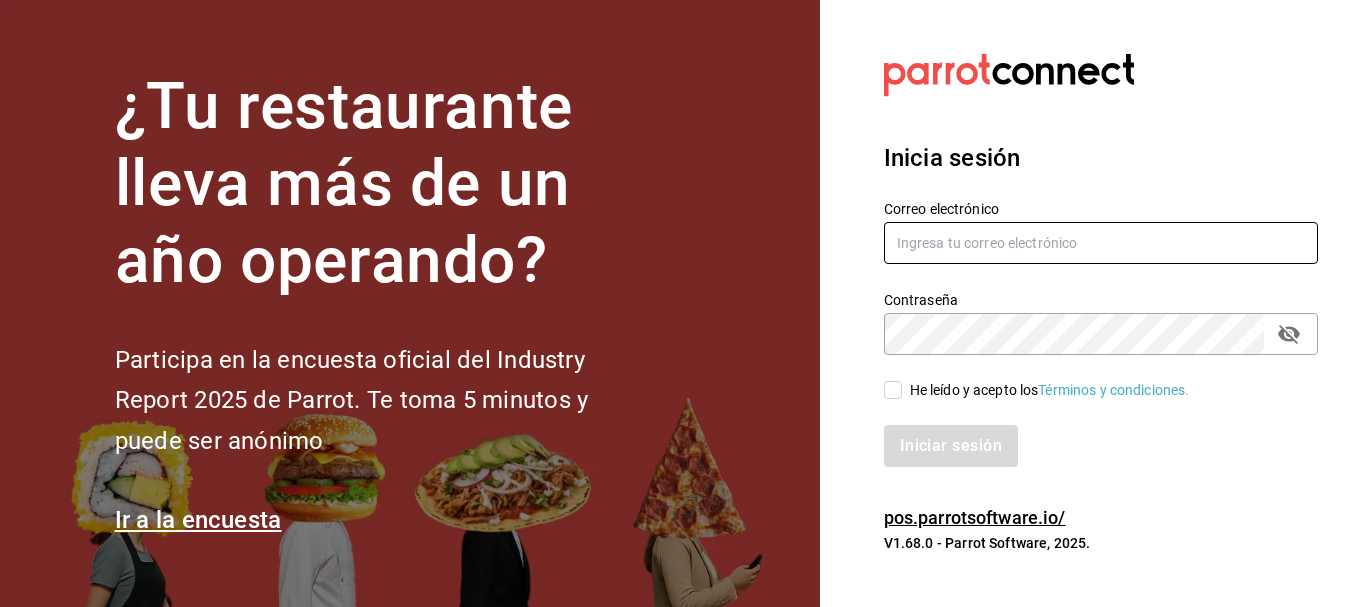 click at bounding box center [1101, 243] 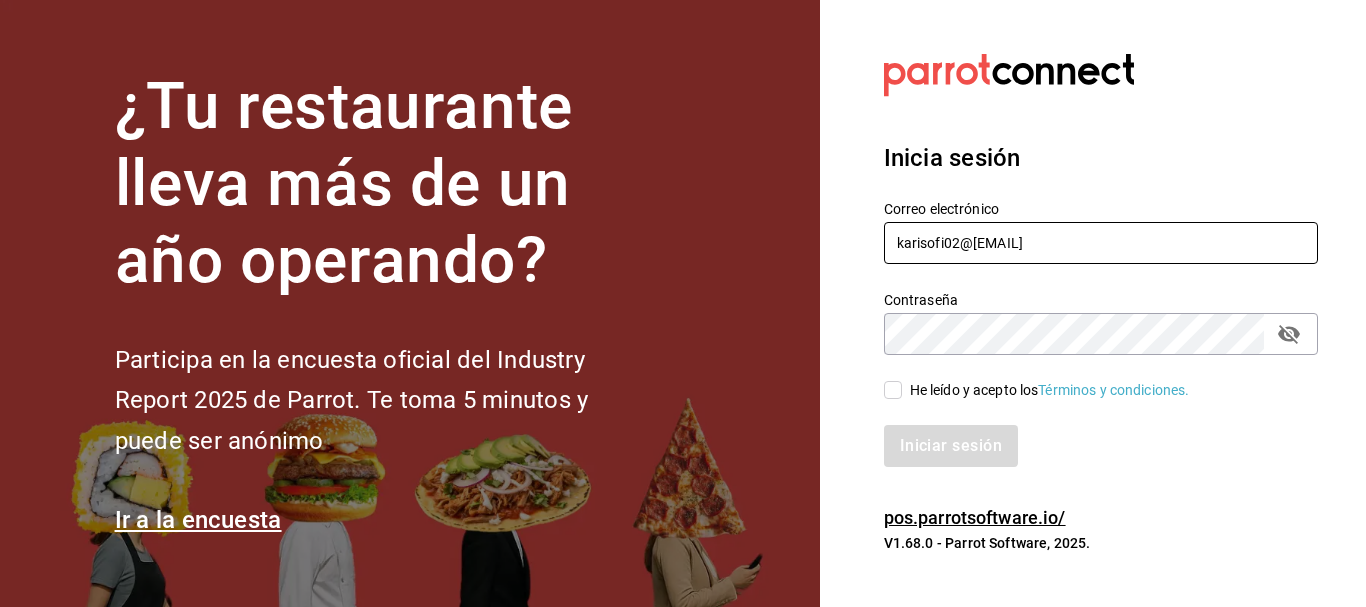 type on "karisofi02@[EMAIL]" 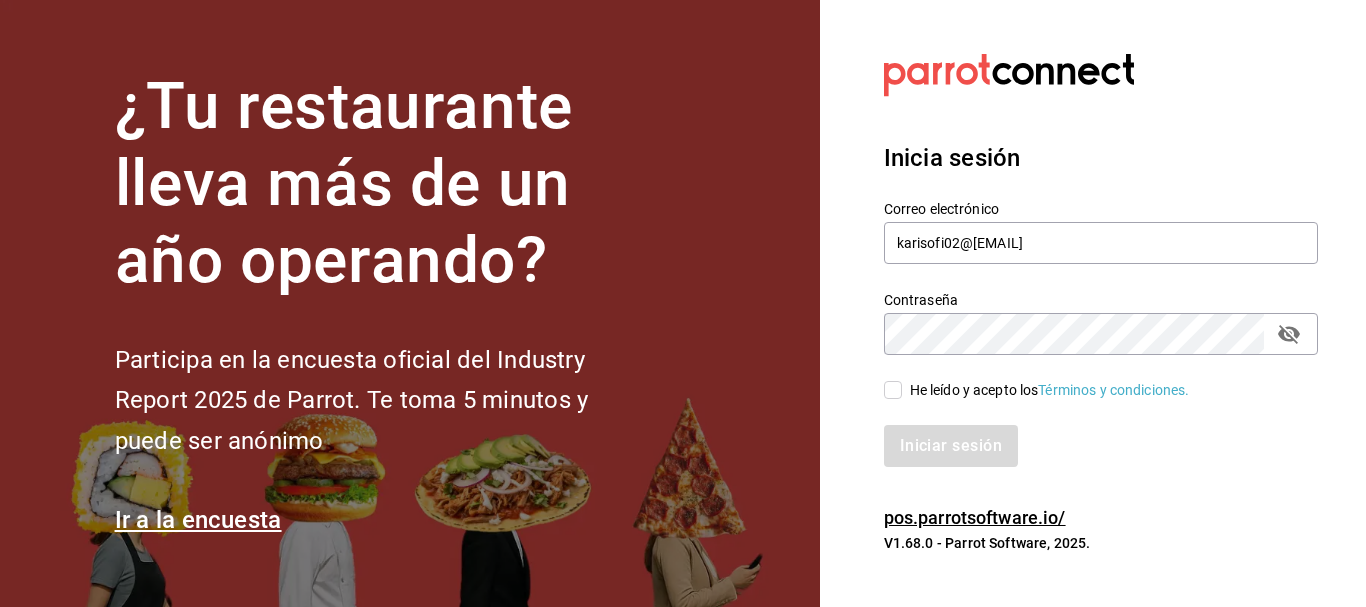 click on "He leído y acepto los  Términos y condiciones." at bounding box center [893, 390] 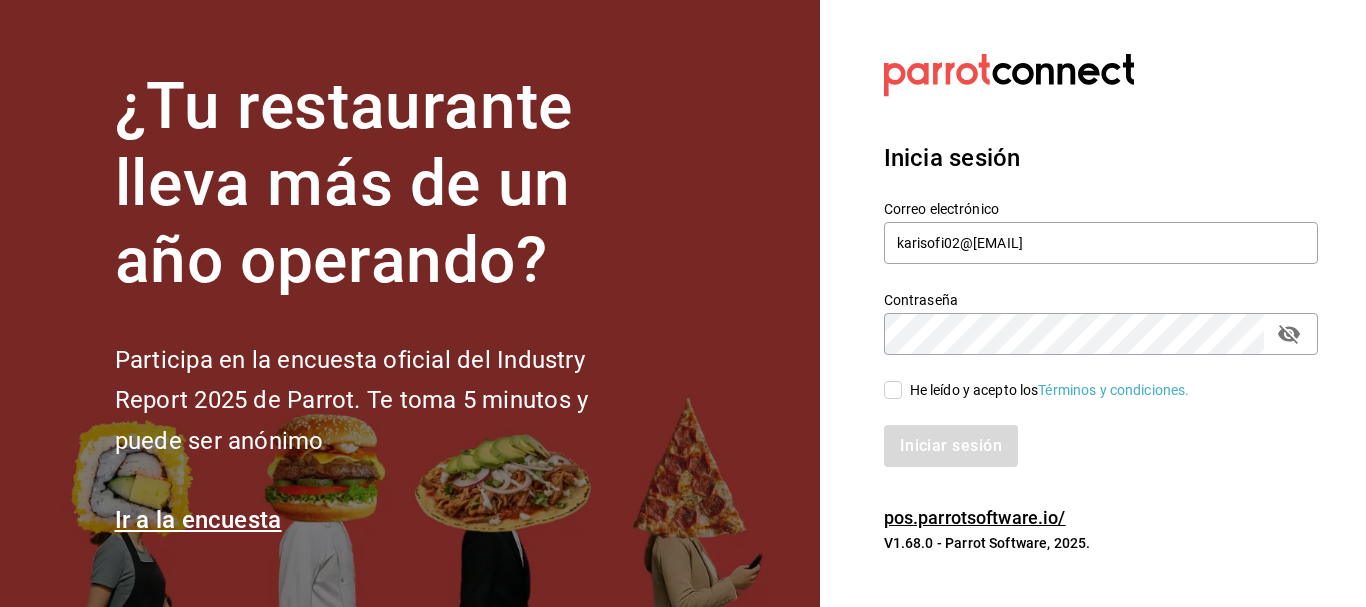 checkbox on "true" 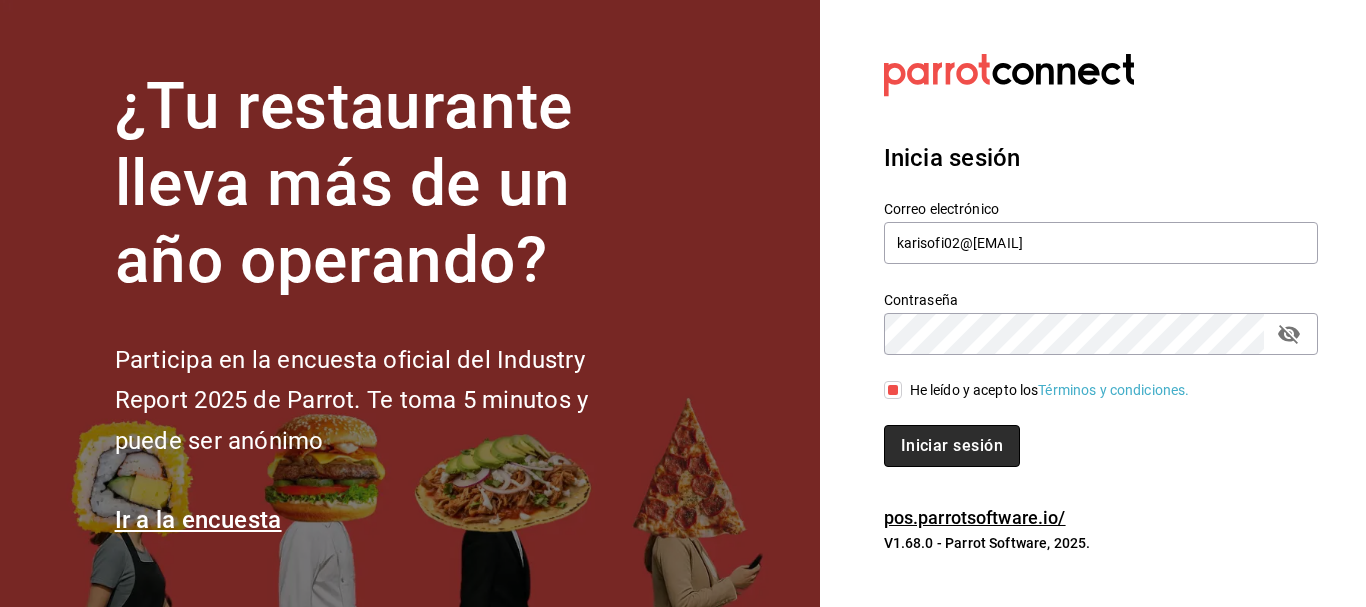 click on "Iniciar sesión" at bounding box center [952, 446] 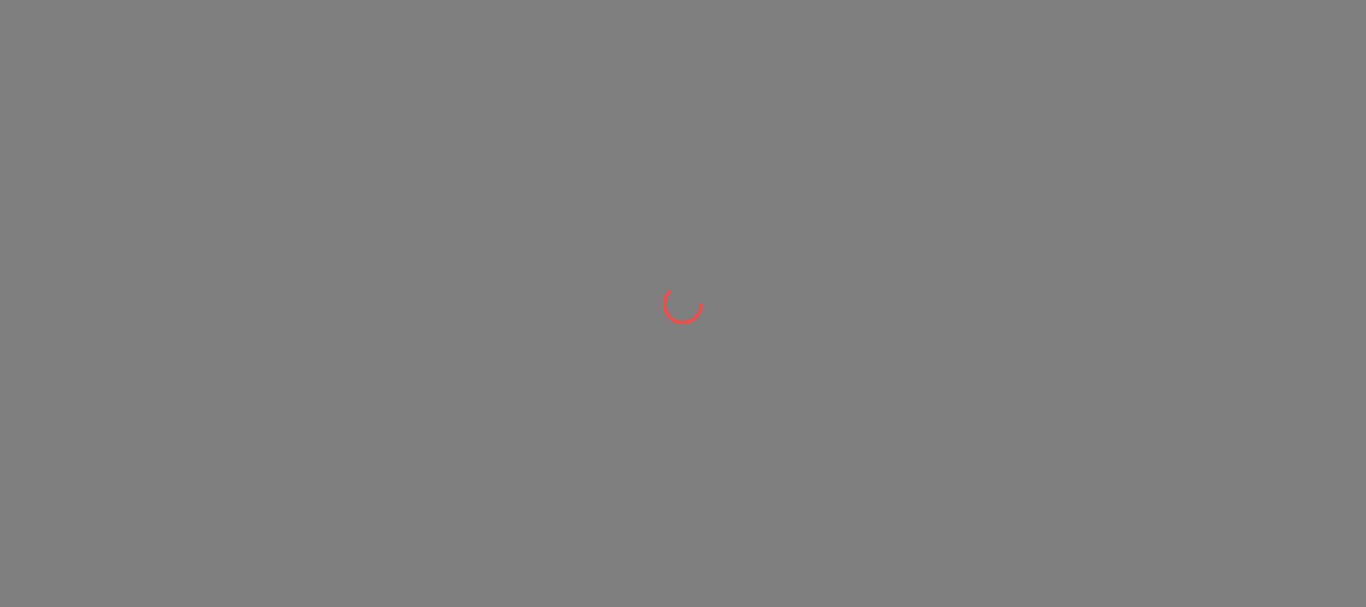 scroll, scrollTop: 0, scrollLeft: 0, axis: both 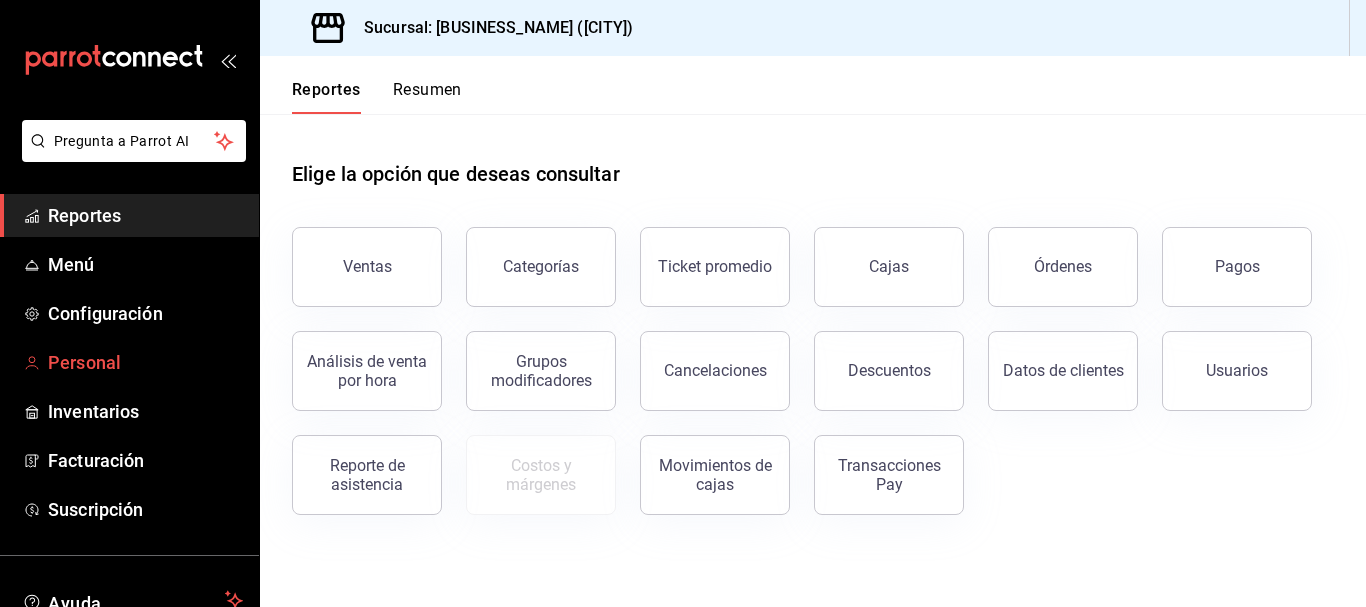click on "Personal" at bounding box center (129, 362) 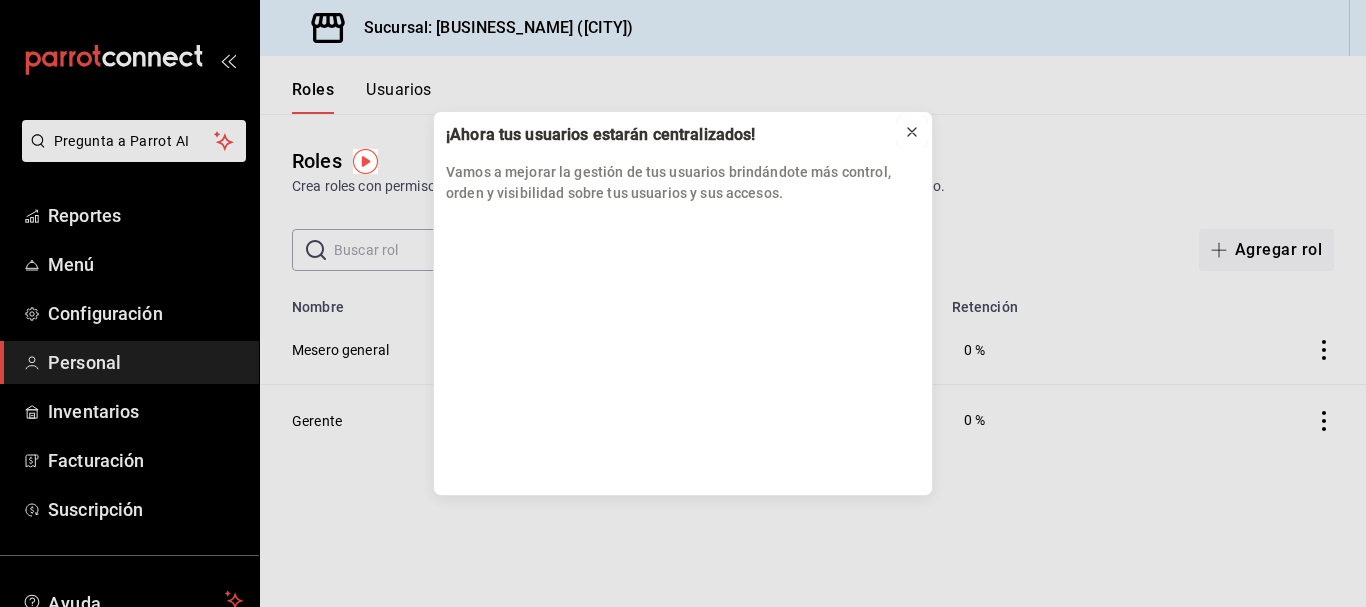 click 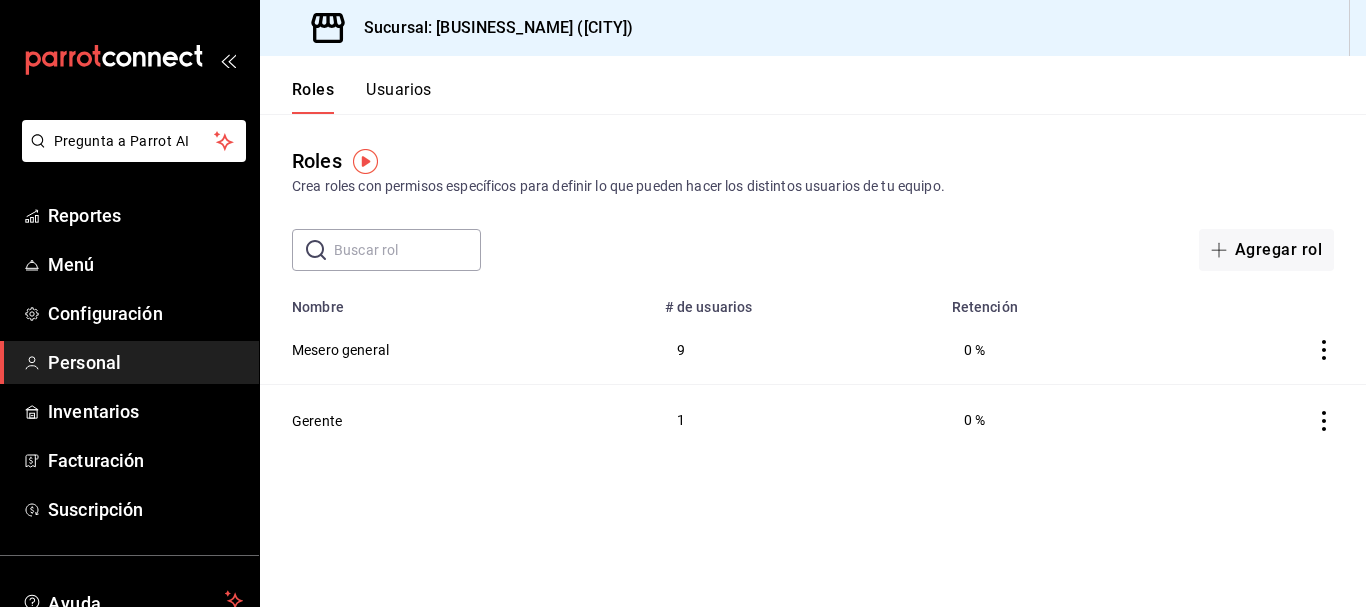 click on "Usuarios" at bounding box center [399, 97] 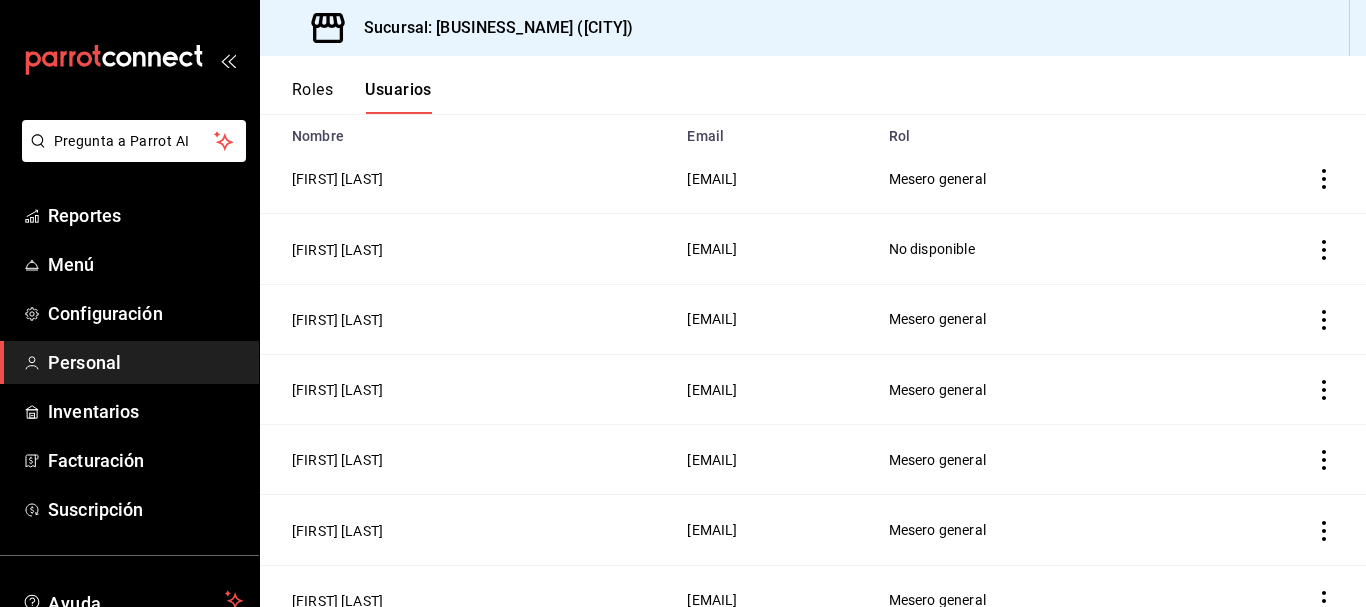 scroll, scrollTop: 0, scrollLeft: 0, axis: both 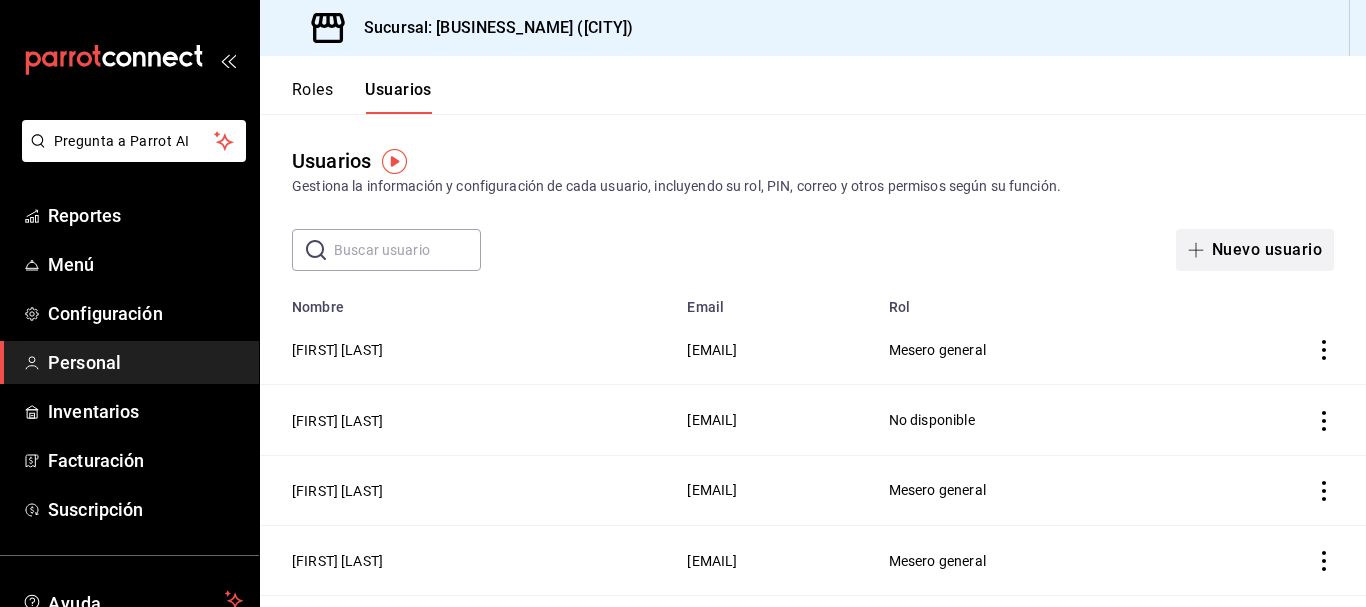 click on "Nuevo usuario" at bounding box center (1255, 250) 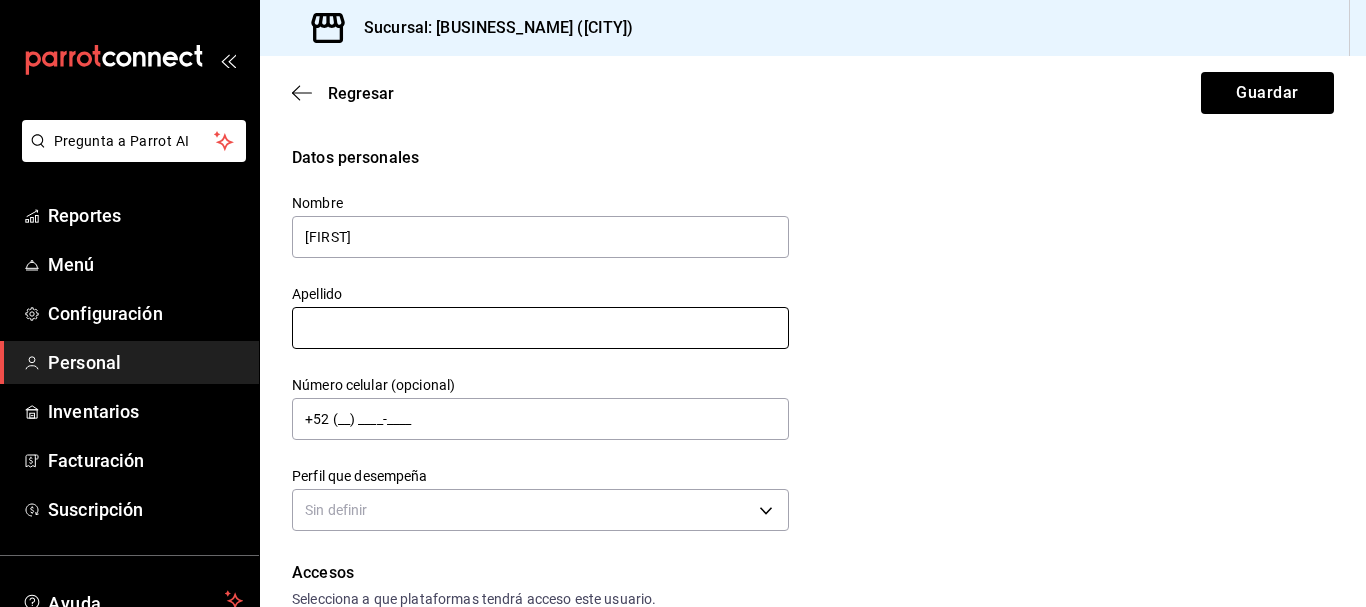 type on "[FIRST]" 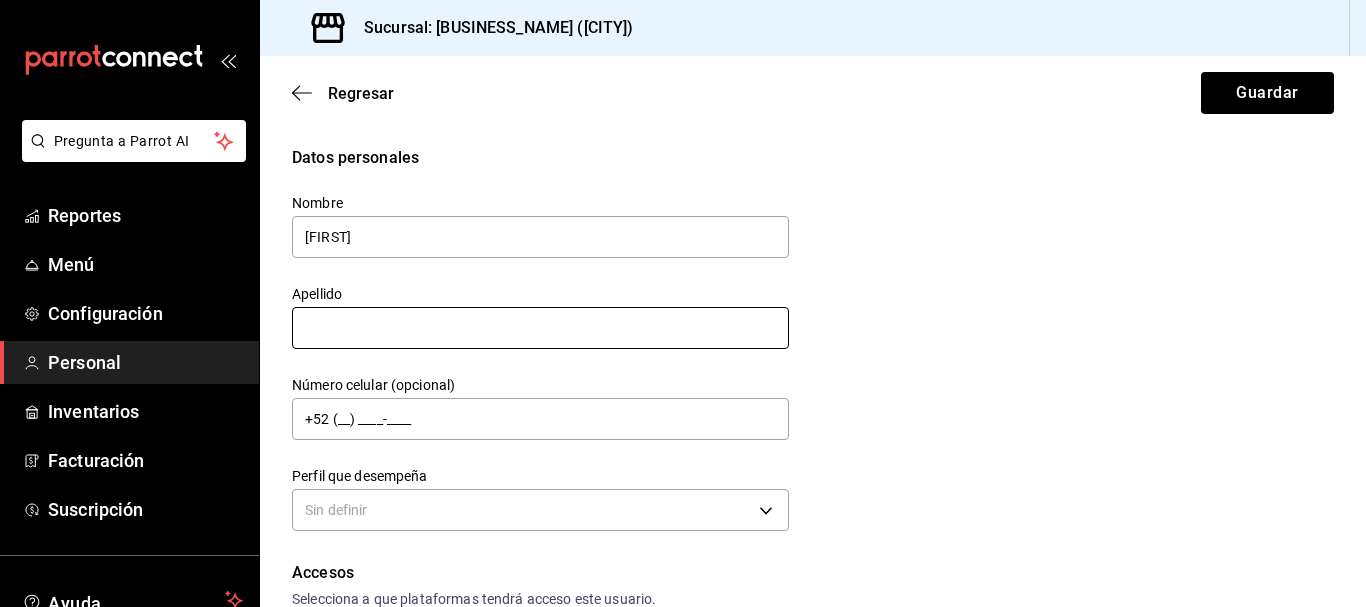 click at bounding box center (540, 328) 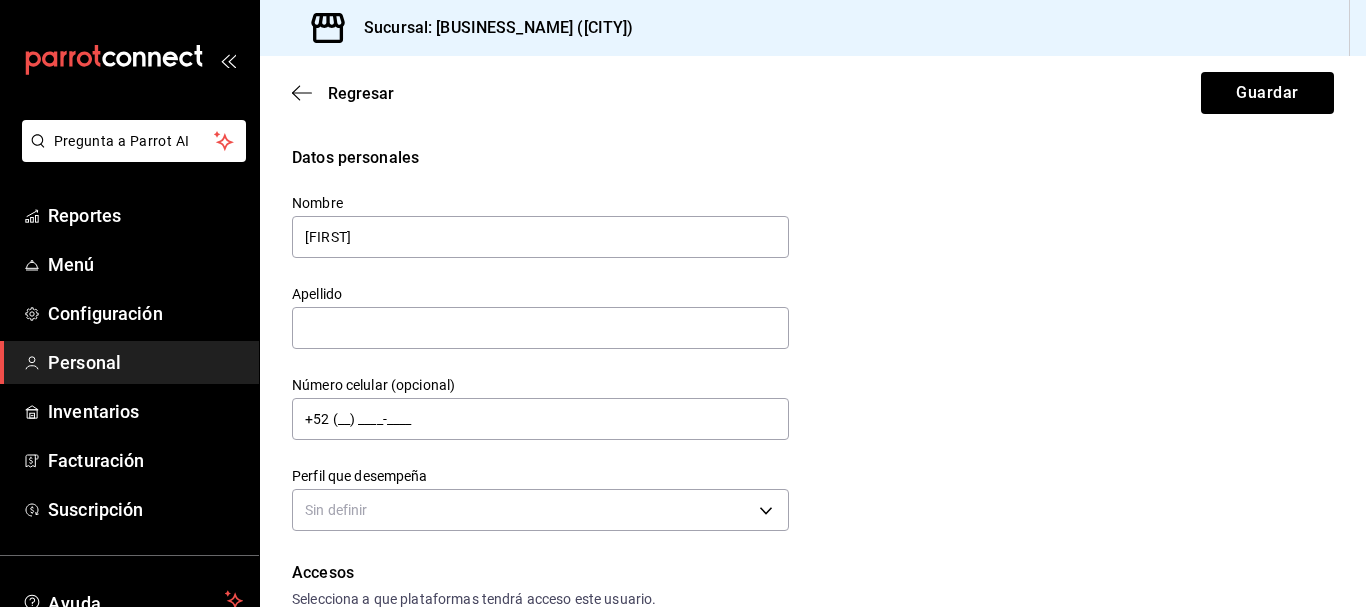 click on "Datos personales Nombre [FIRST] Apellido [LAST] Número celular (opcional) [PHONE] Perfil que desempeña Sin definir" at bounding box center [813, 341] 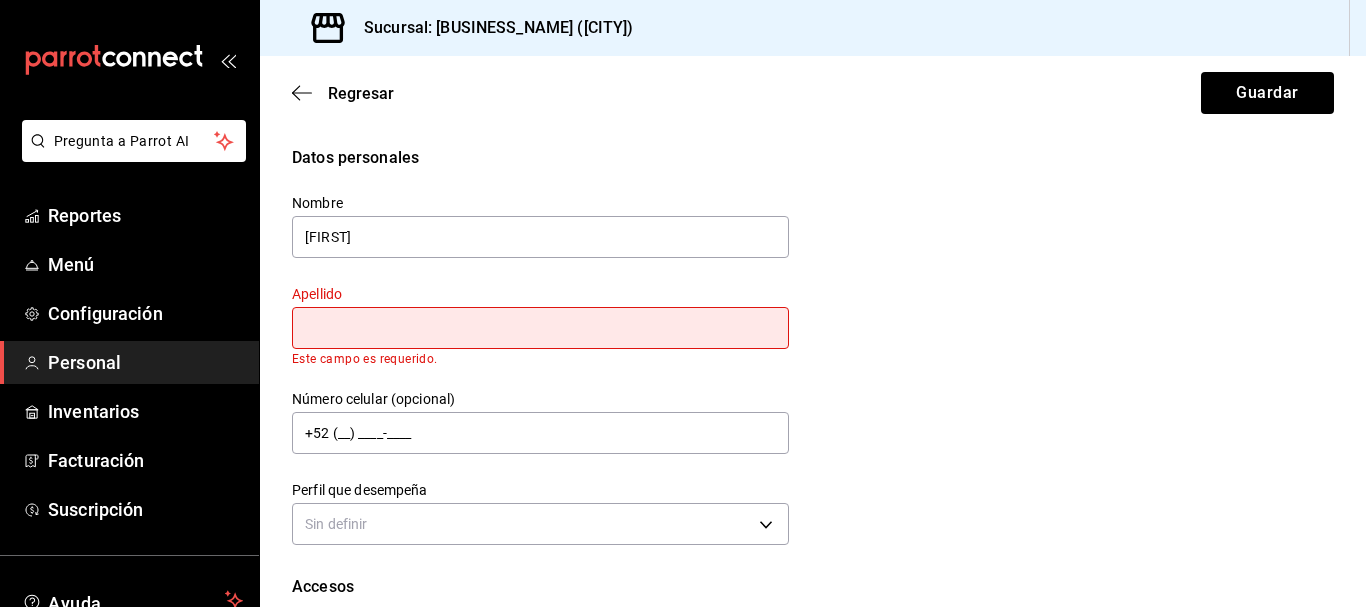 click at bounding box center [540, 328] 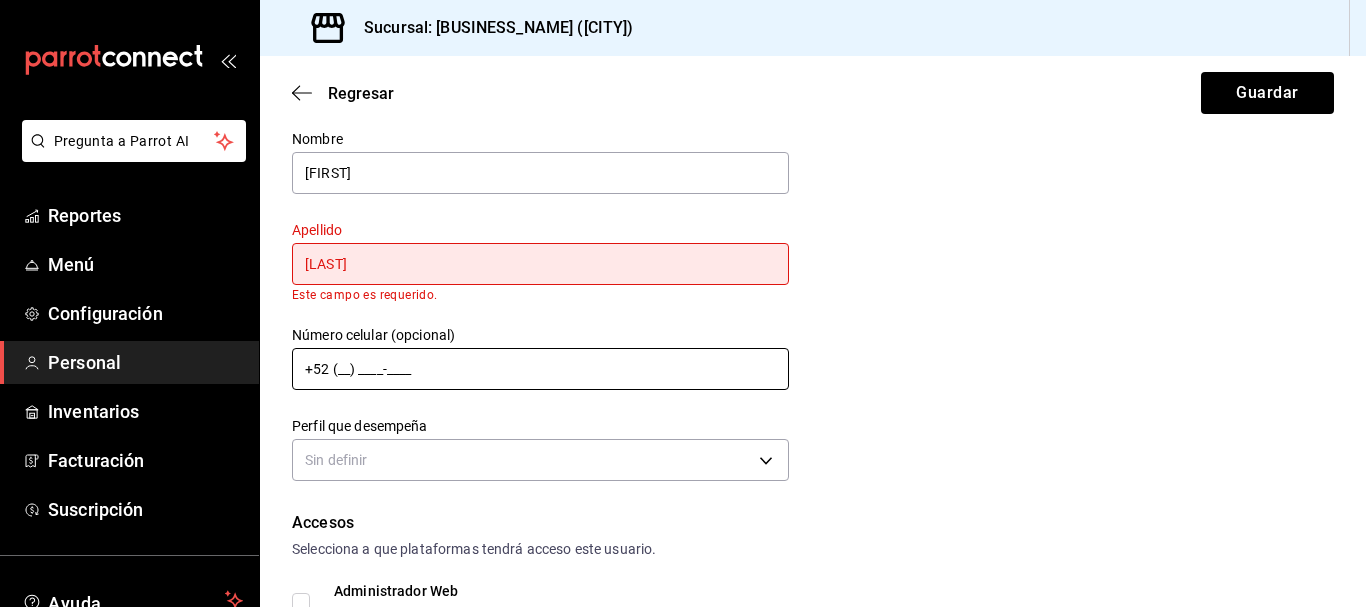 scroll, scrollTop: 200, scrollLeft: 0, axis: vertical 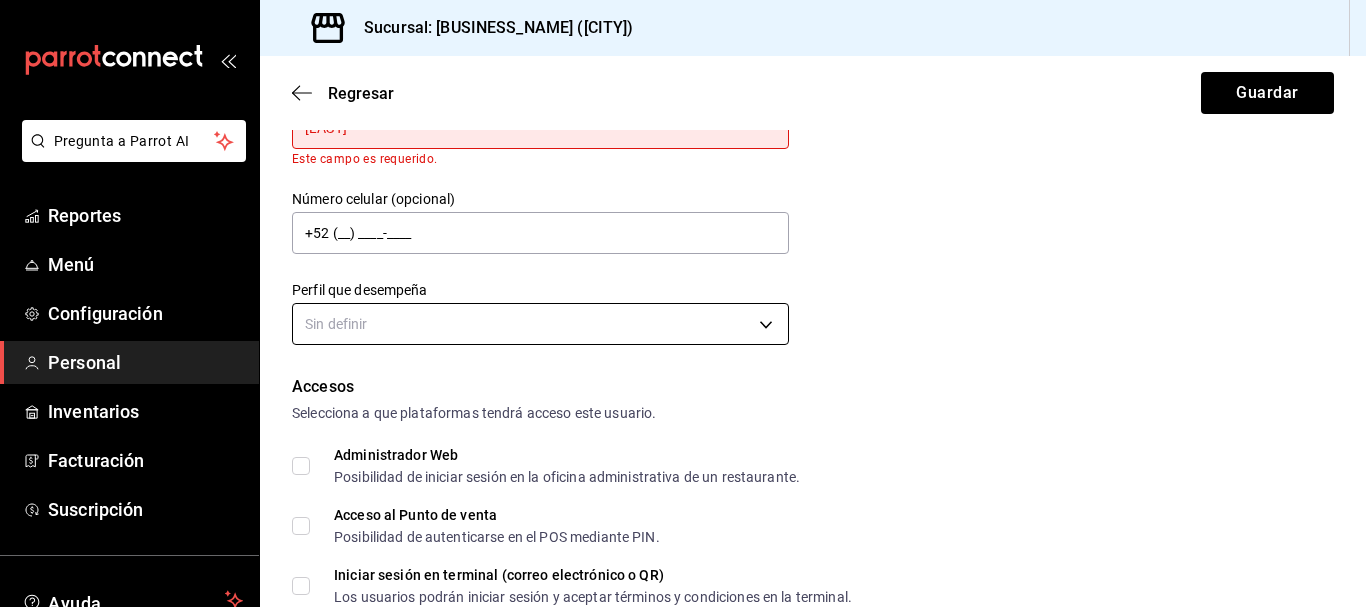 type on "[LAST]" 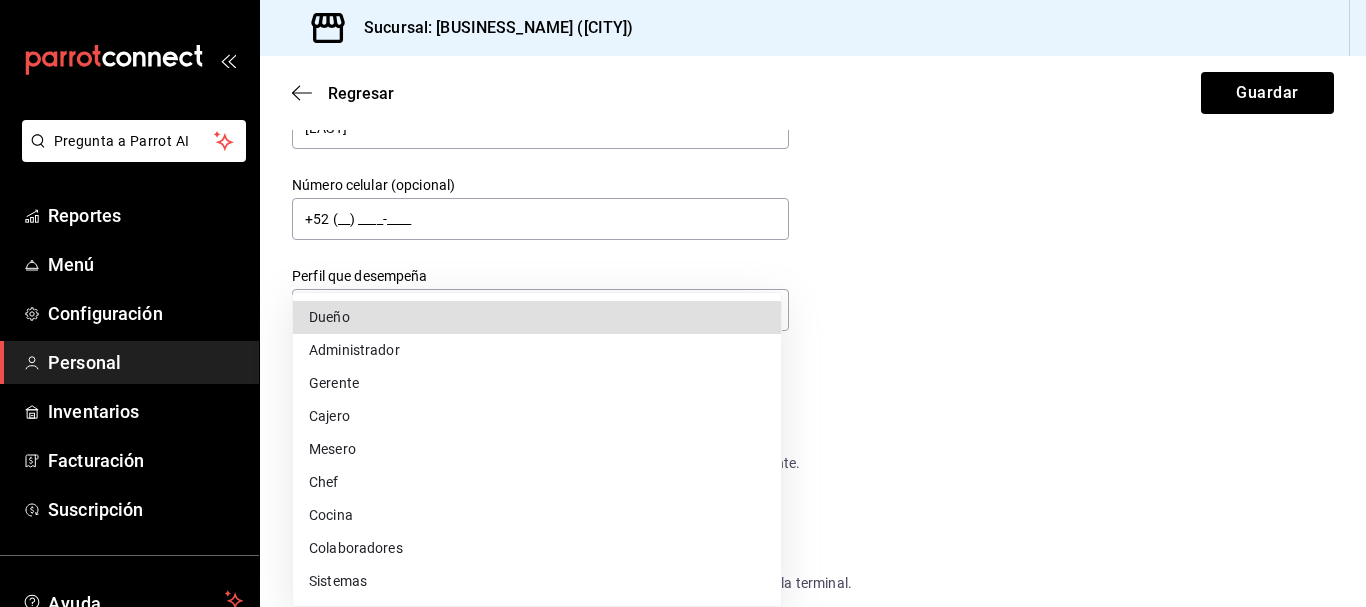 click on "Cocina" at bounding box center [537, 515] 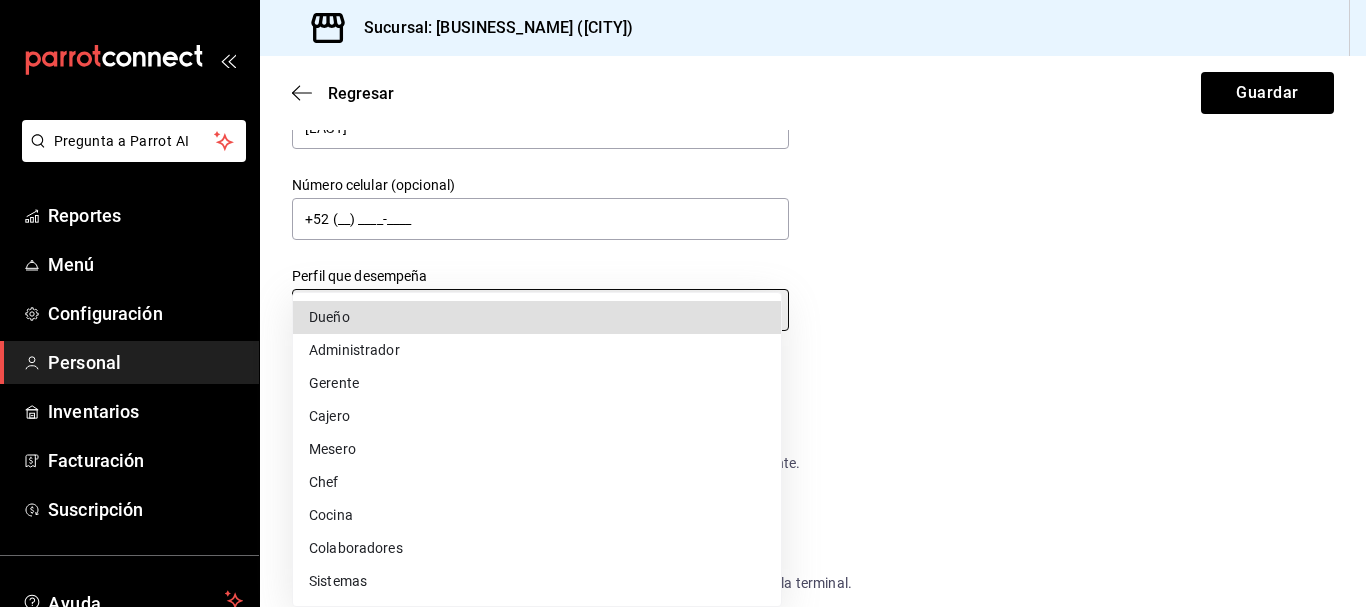 type on "KITCHEN" 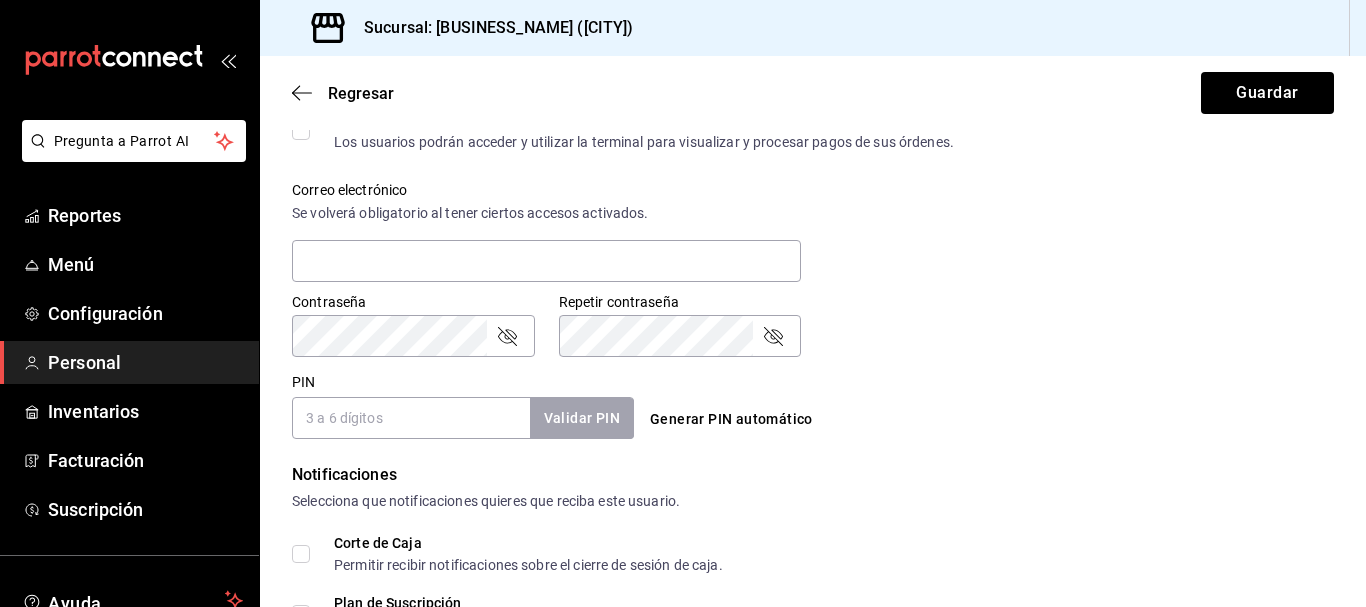 scroll, scrollTop: 700, scrollLeft: 0, axis: vertical 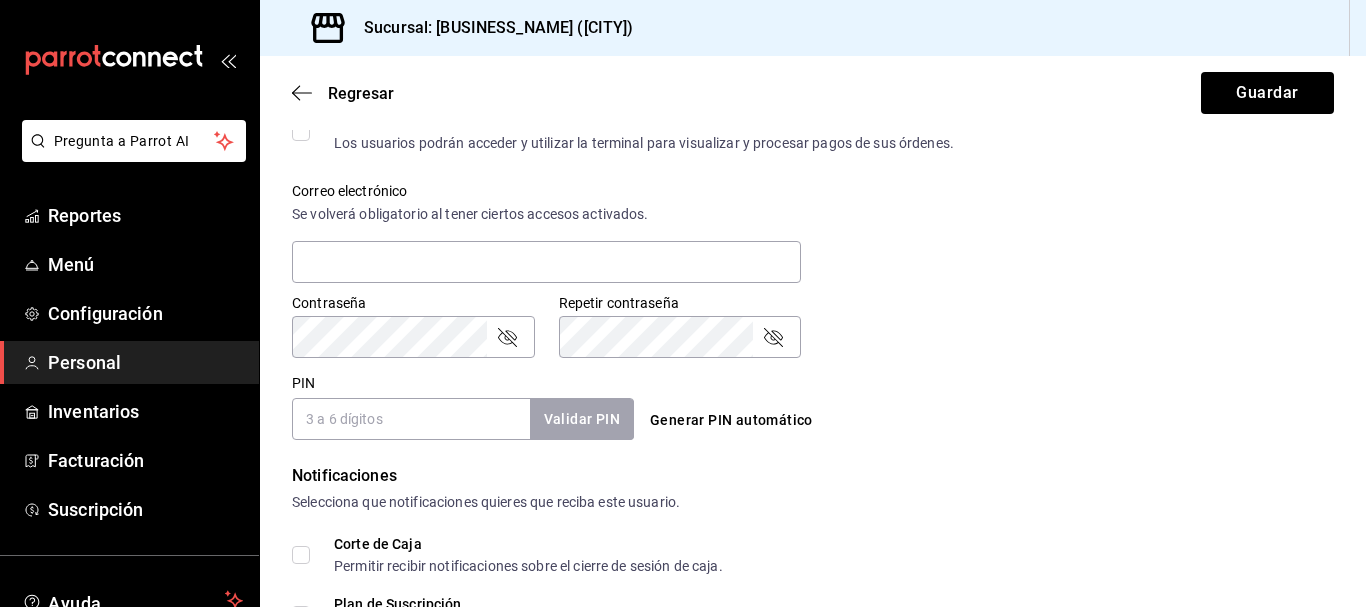 click on "PIN" at bounding box center [411, 419] 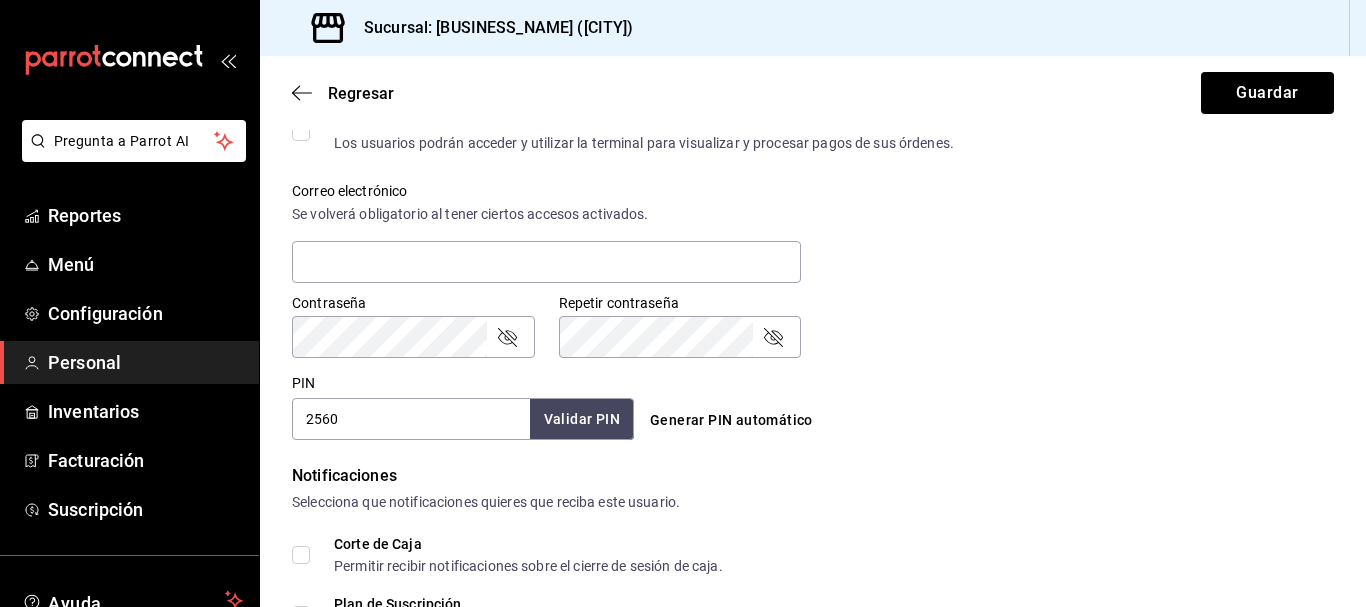type on "2560" 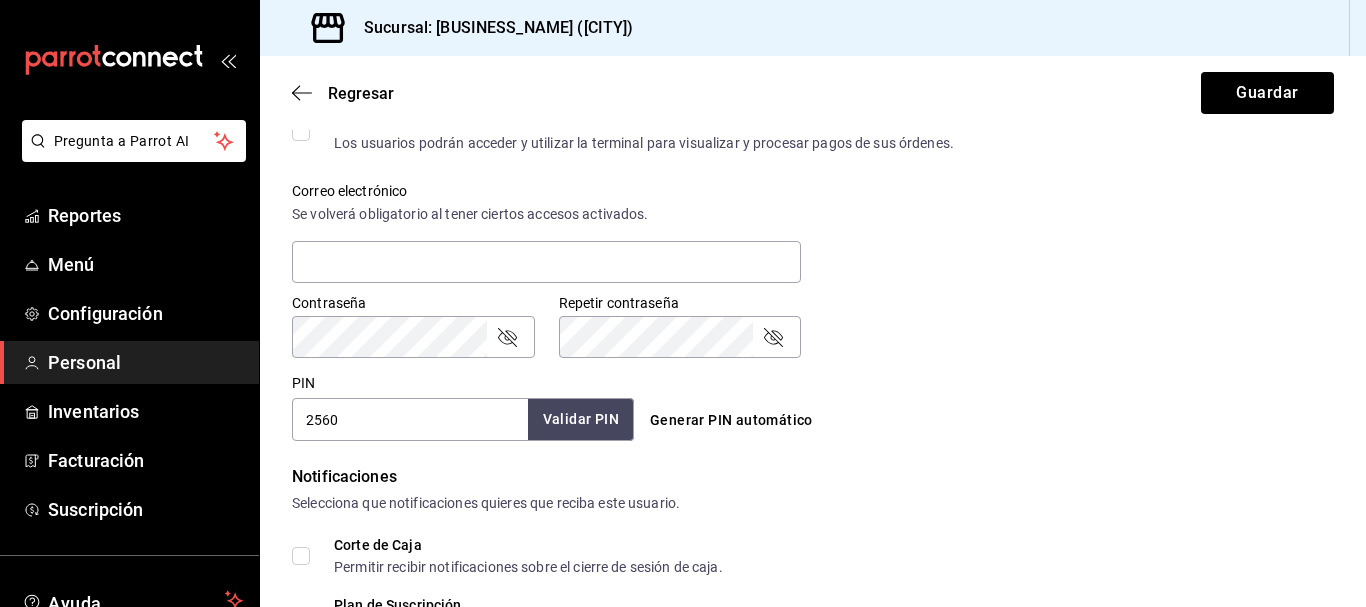 click on "Validar PIN" at bounding box center [581, 419] 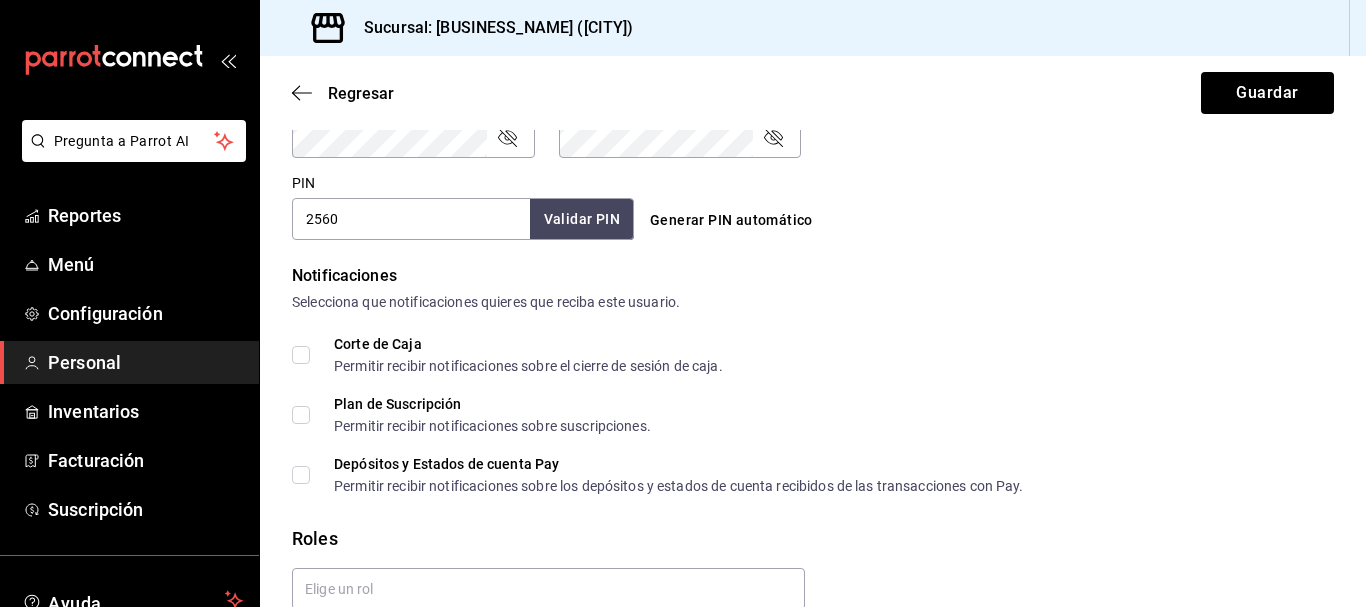 scroll, scrollTop: 991, scrollLeft: 0, axis: vertical 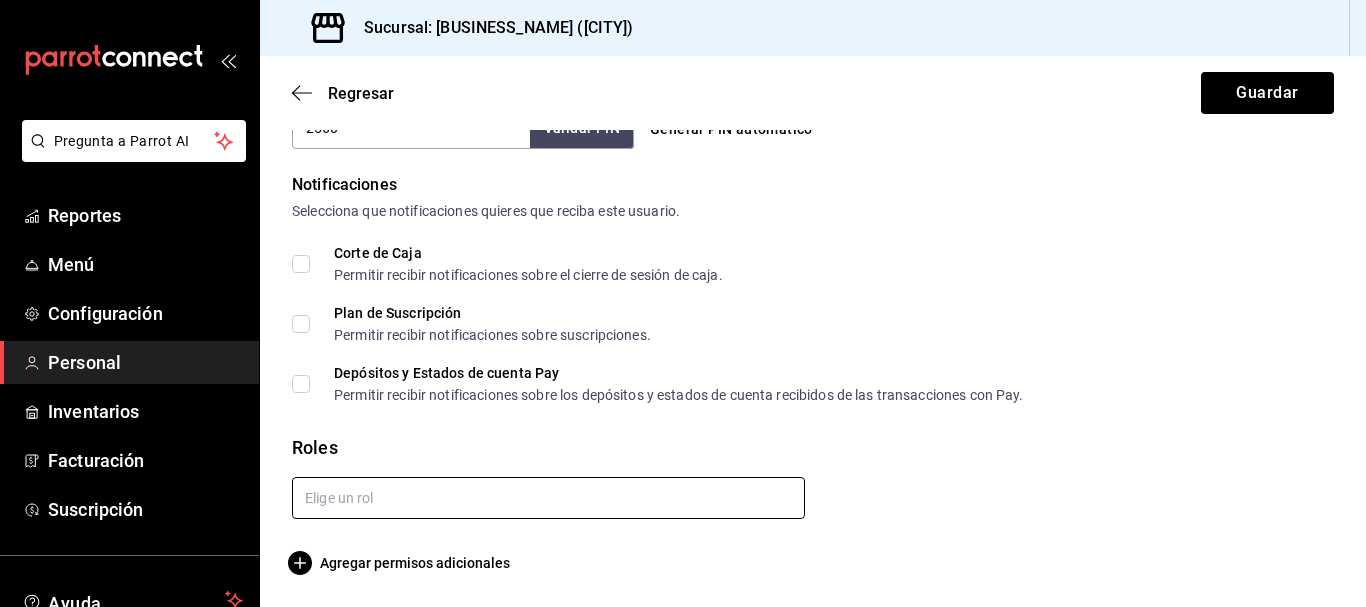 click at bounding box center (548, 498) 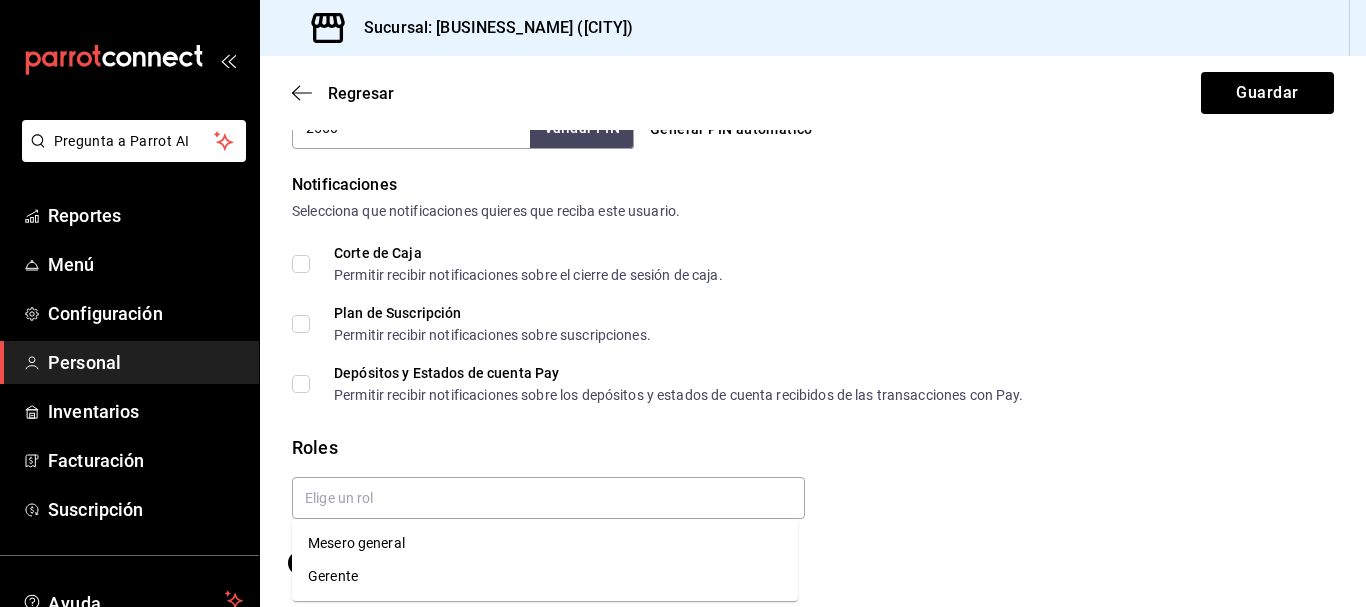 click on "Roles" at bounding box center [813, 447] 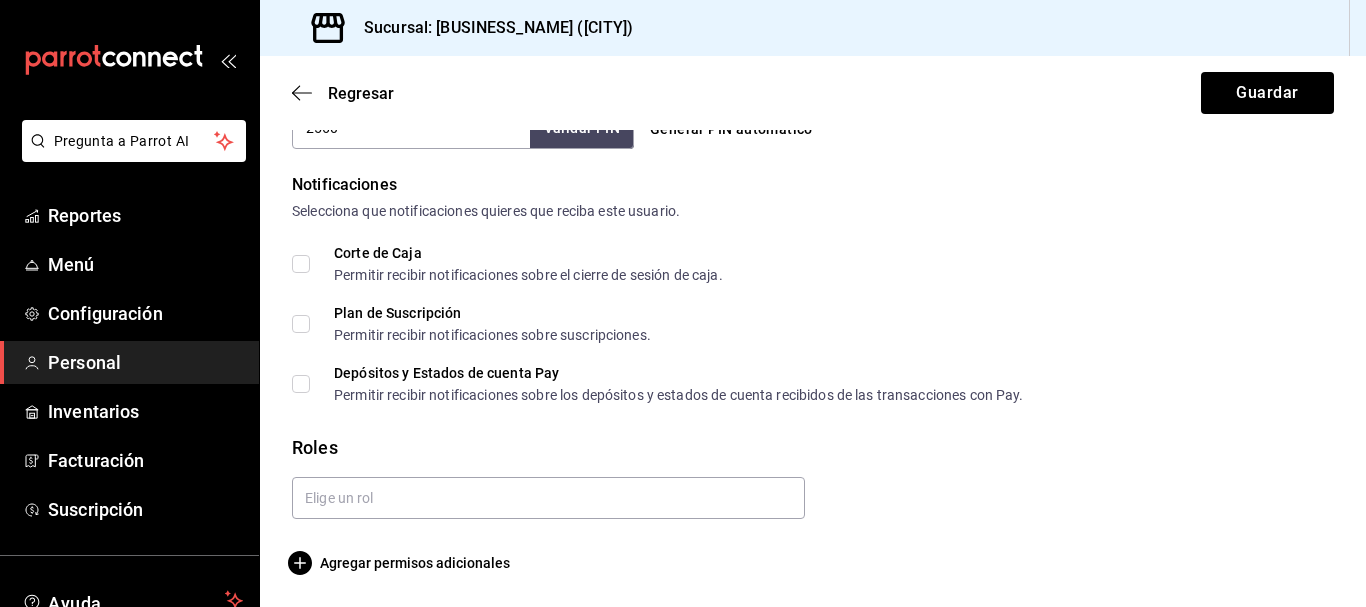 click on "Regresar Guardar" at bounding box center [813, 93] 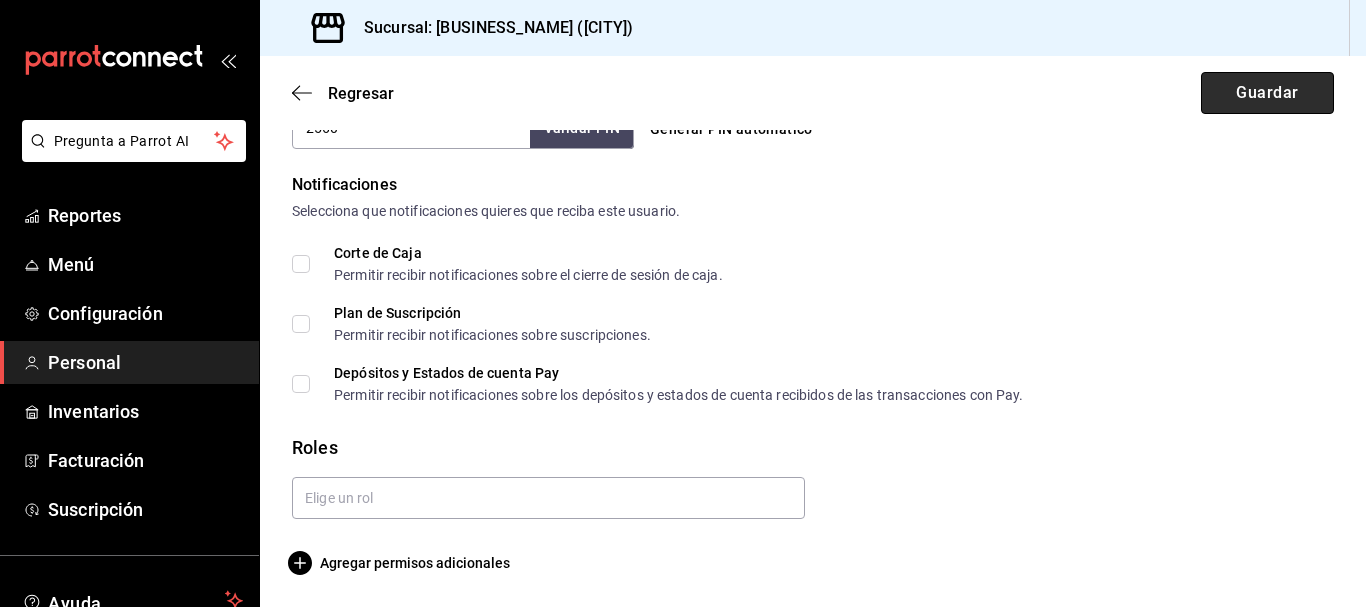 click on "Guardar" at bounding box center [1267, 93] 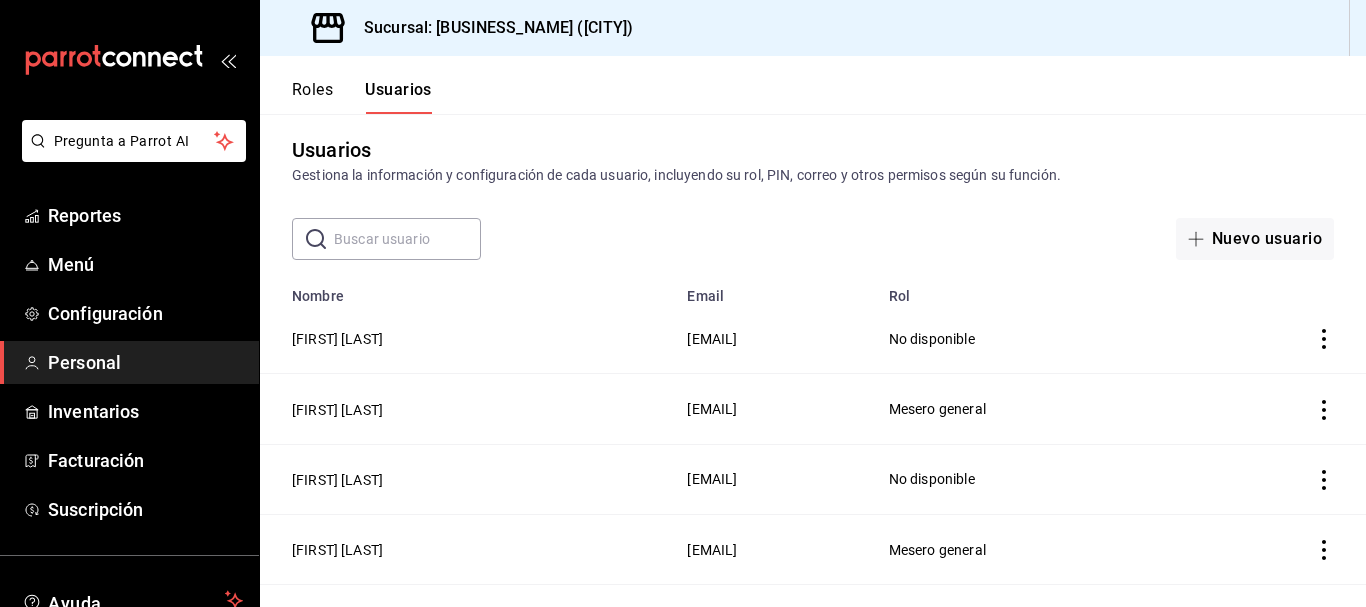 scroll, scrollTop: 0, scrollLeft: 0, axis: both 